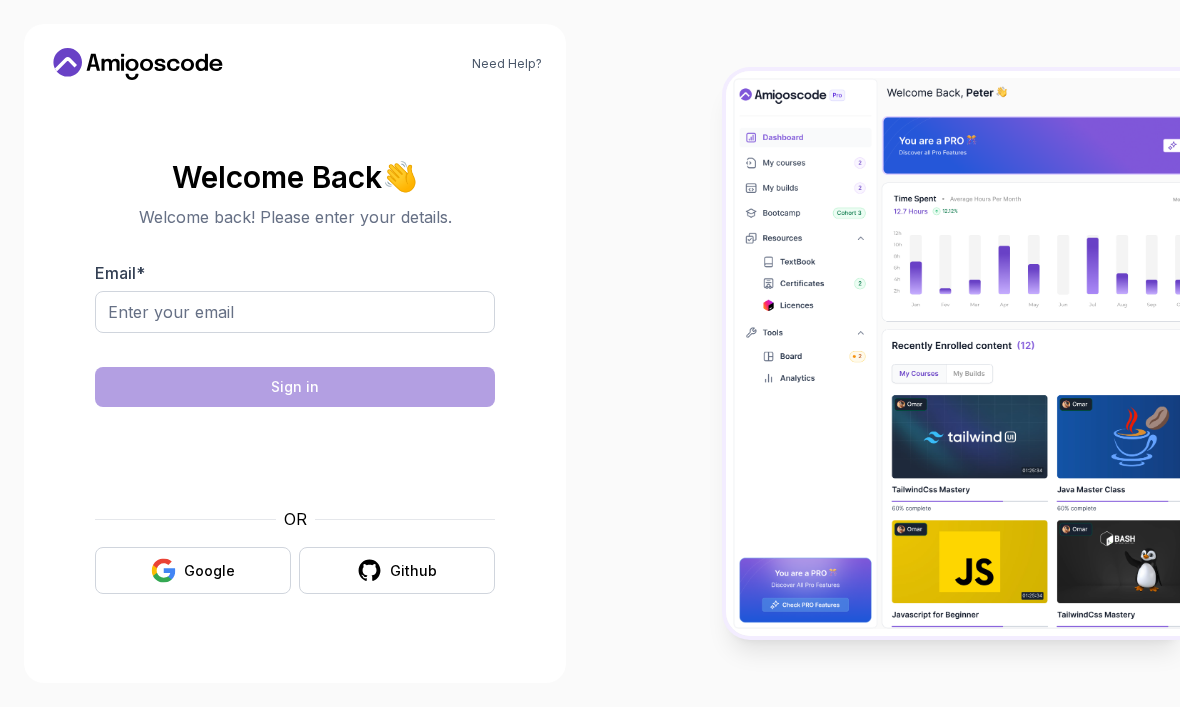 scroll, scrollTop: 0, scrollLeft: 0, axis: both 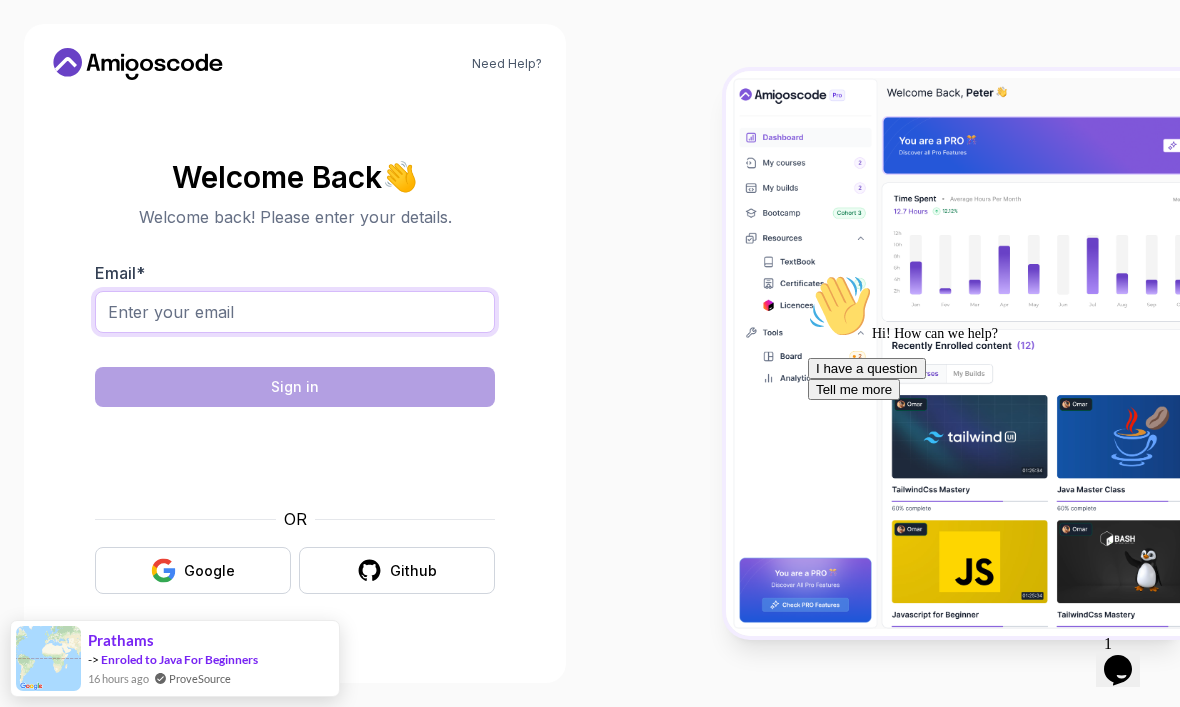 click on "Email *" at bounding box center [295, 312] 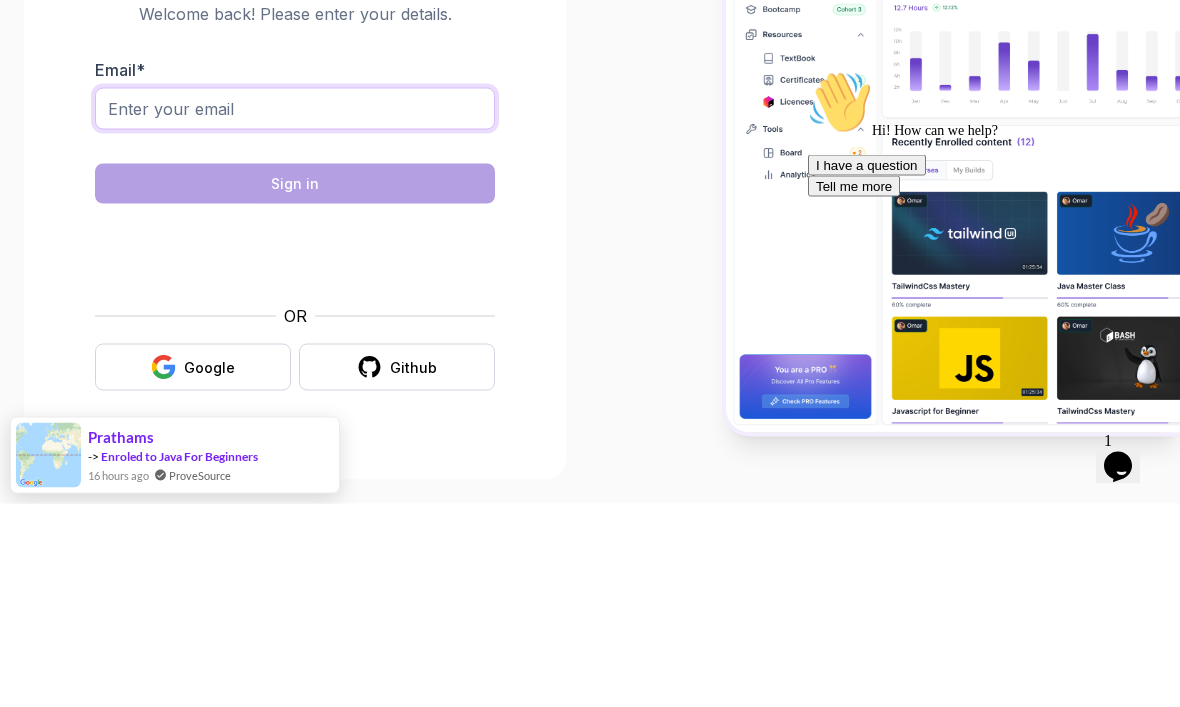 scroll, scrollTop: 67, scrollLeft: 0, axis: vertical 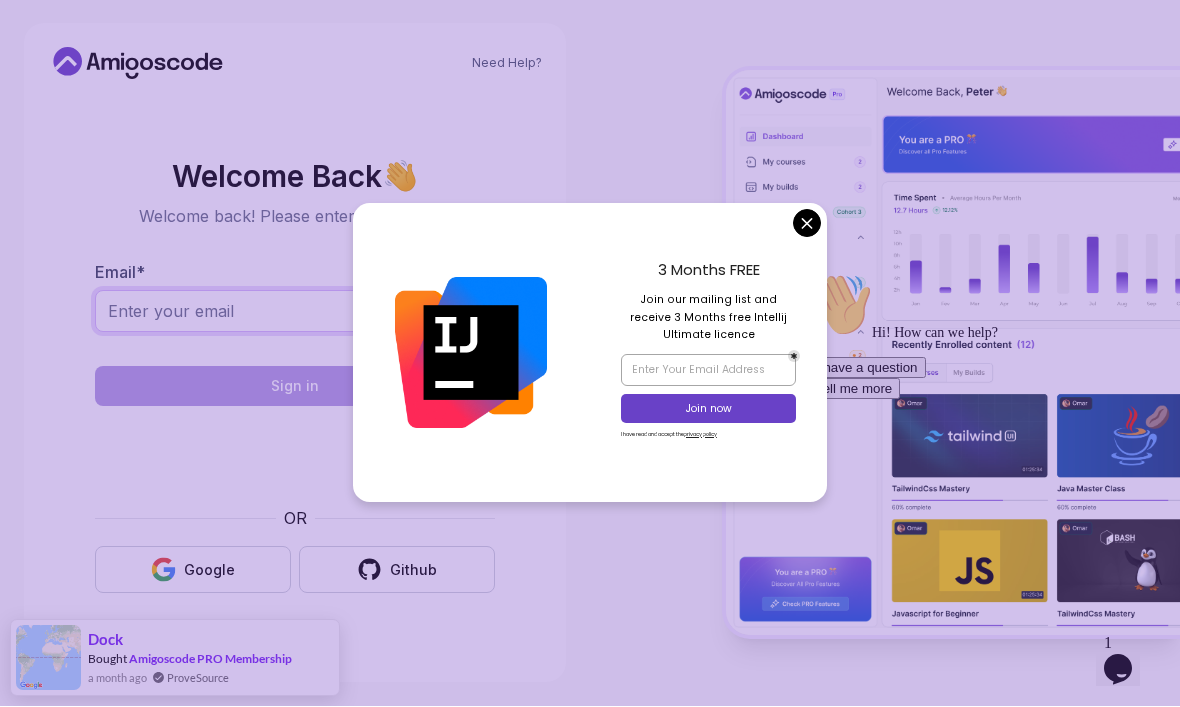 type on "crenauro241@example.com" 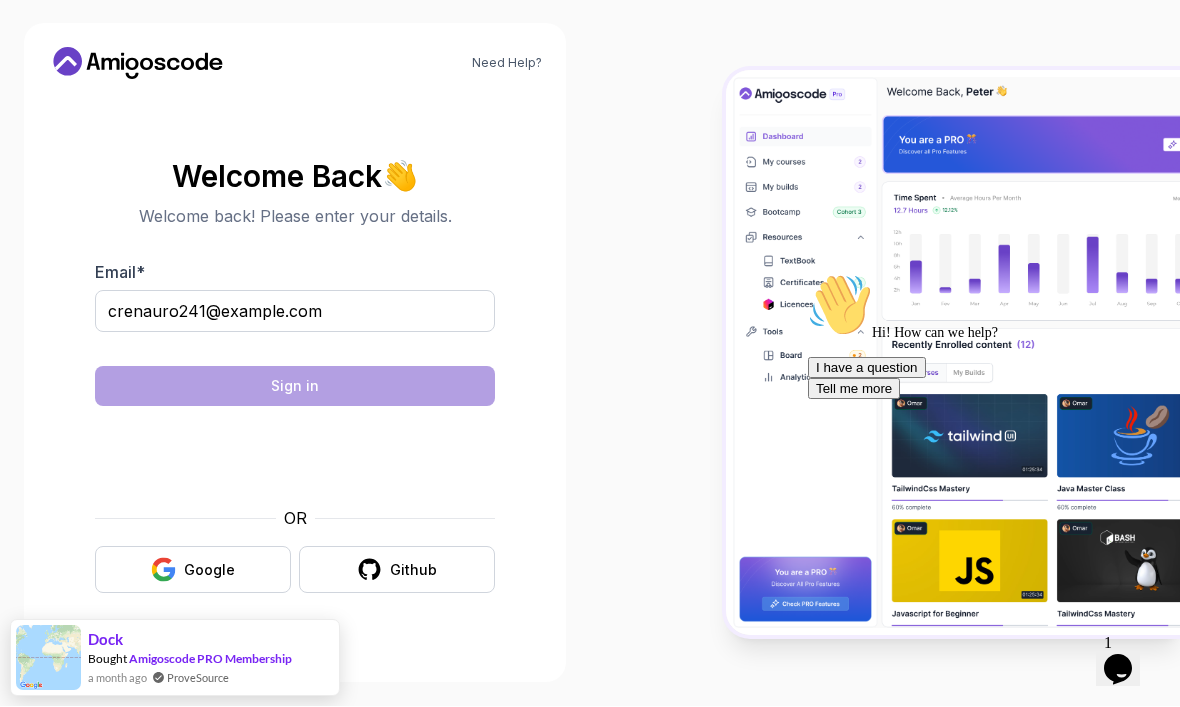 click at bounding box center (953, 354) 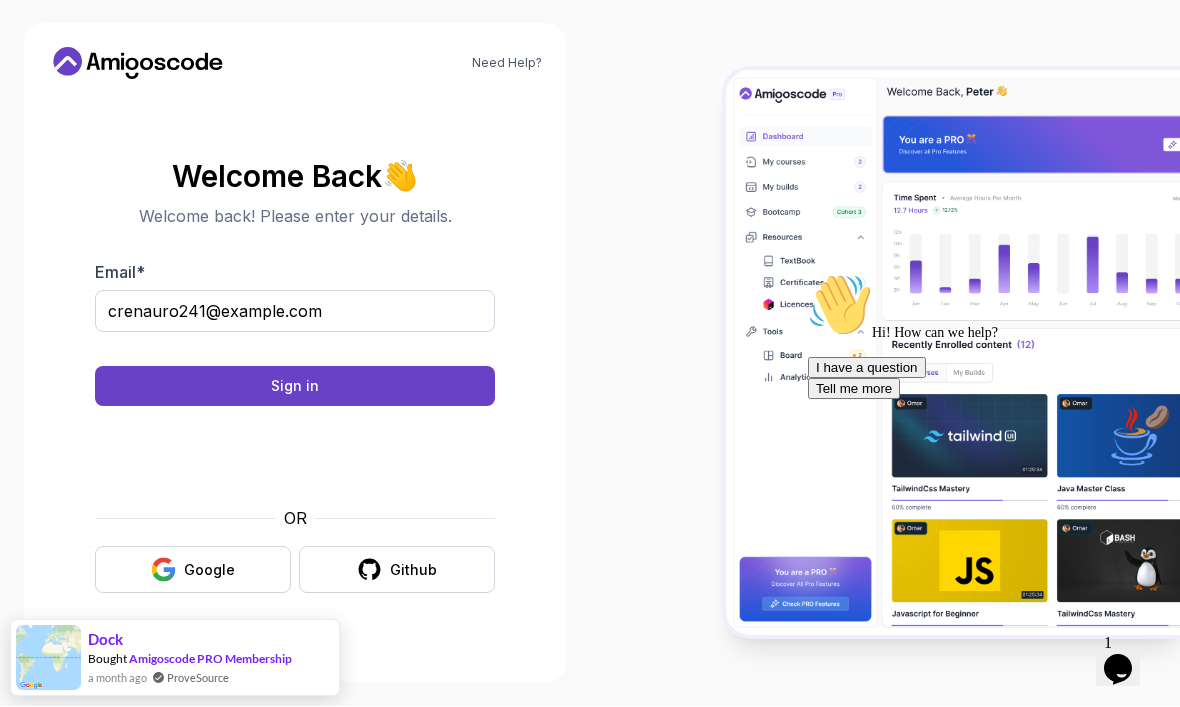 click on "Sign in" at bounding box center (295, 387) 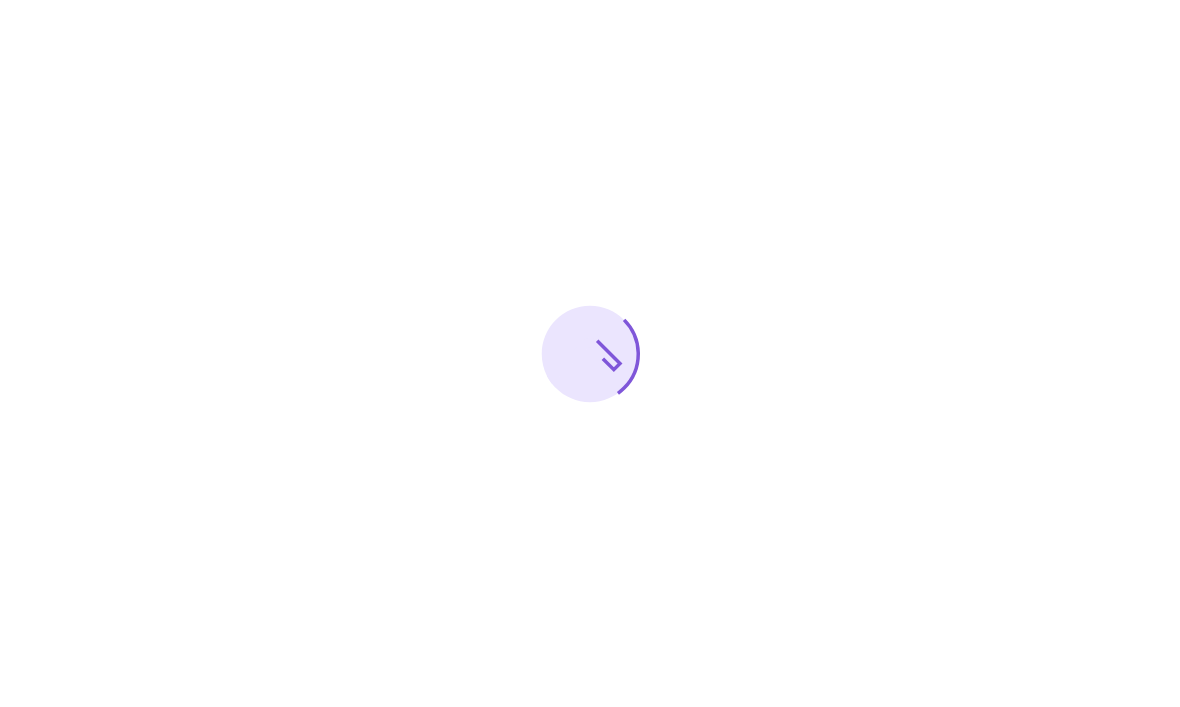 scroll, scrollTop: 0, scrollLeft: 0, axis: both 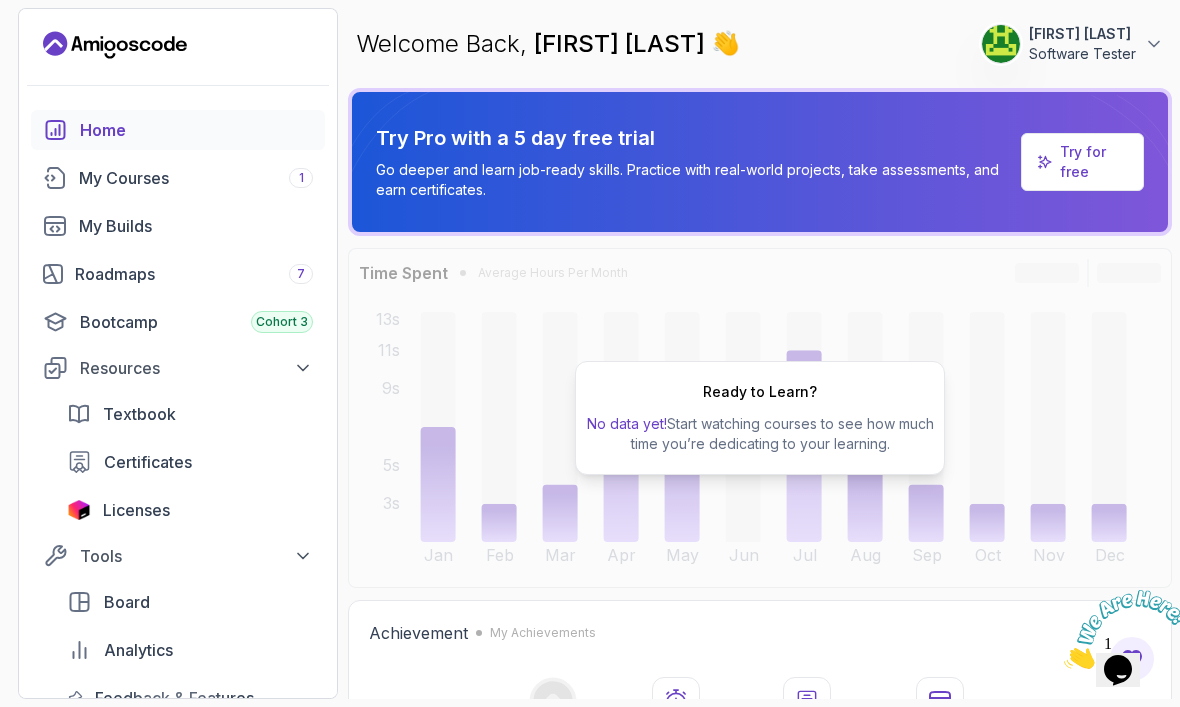 click on "My Courses 1" at bounding box center (178, 178) 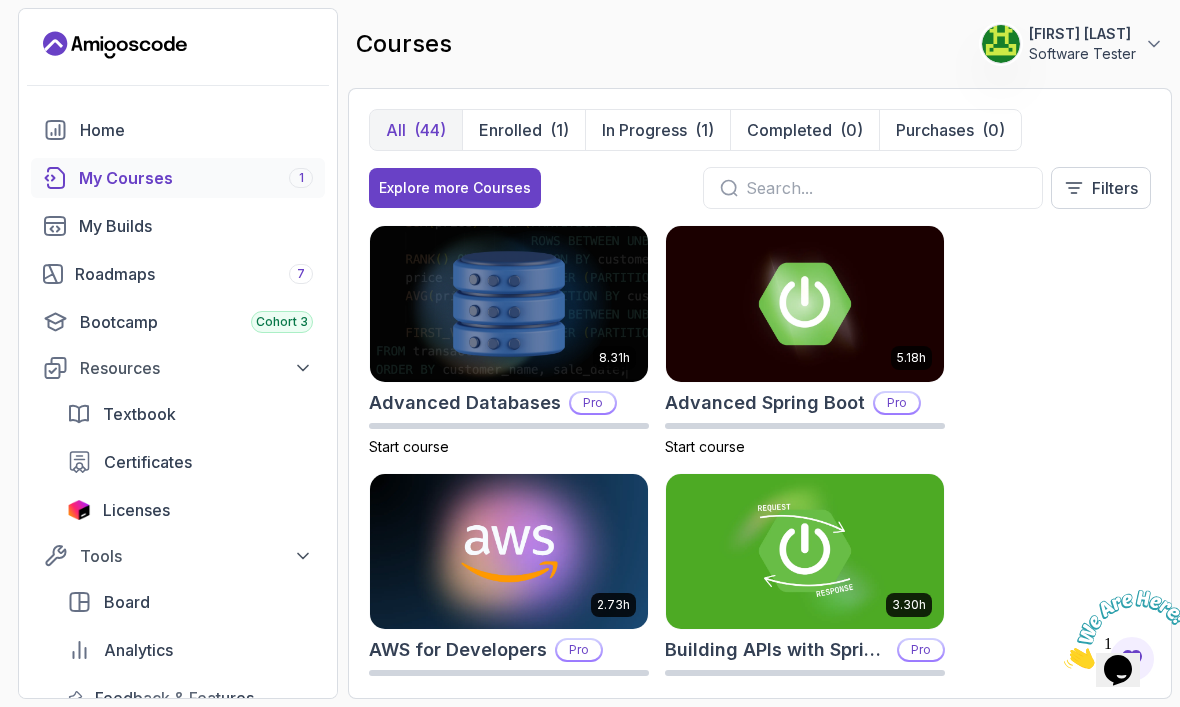 click on "(1)" at bounding box center (559, 130) 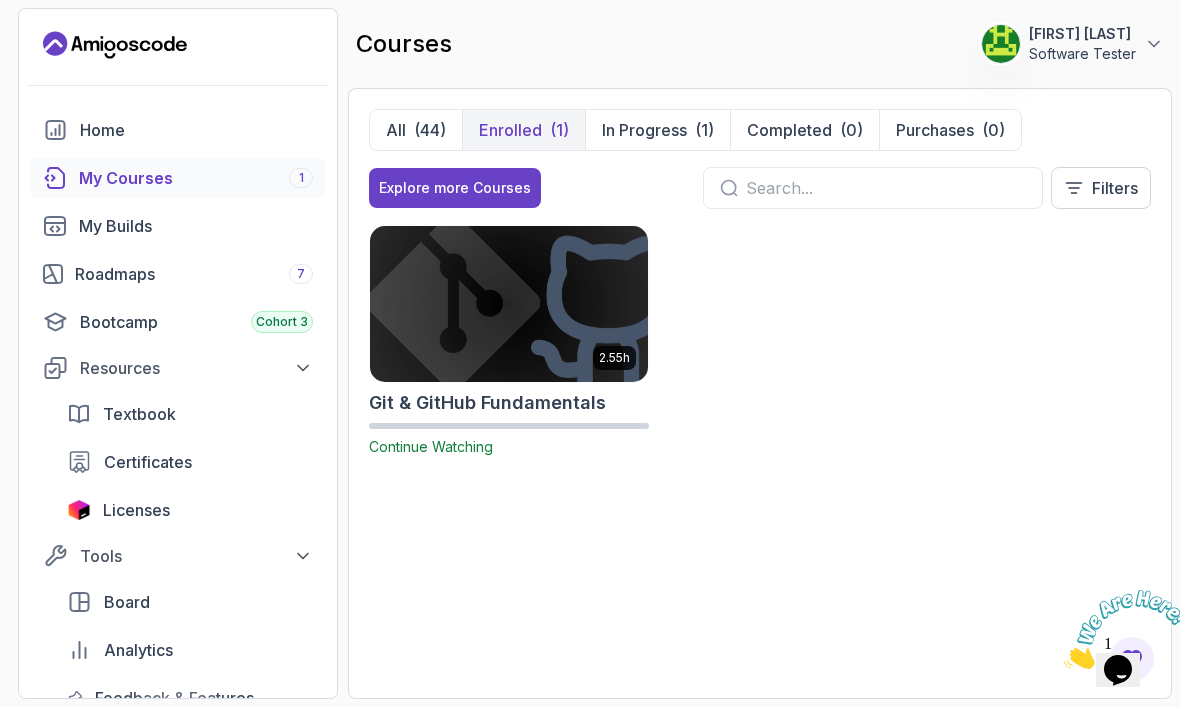 click at bounding box center (509, 304) 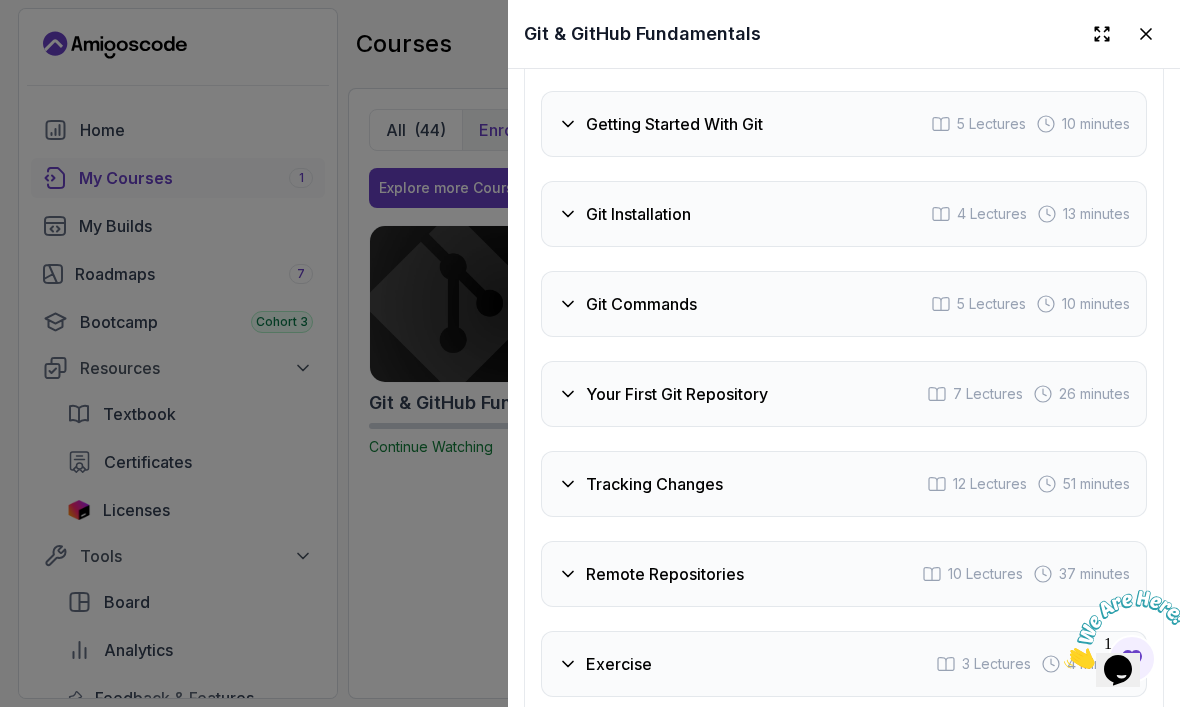 scroll, scrollTop: 3455, scrollLeft: 0, axis: vertical 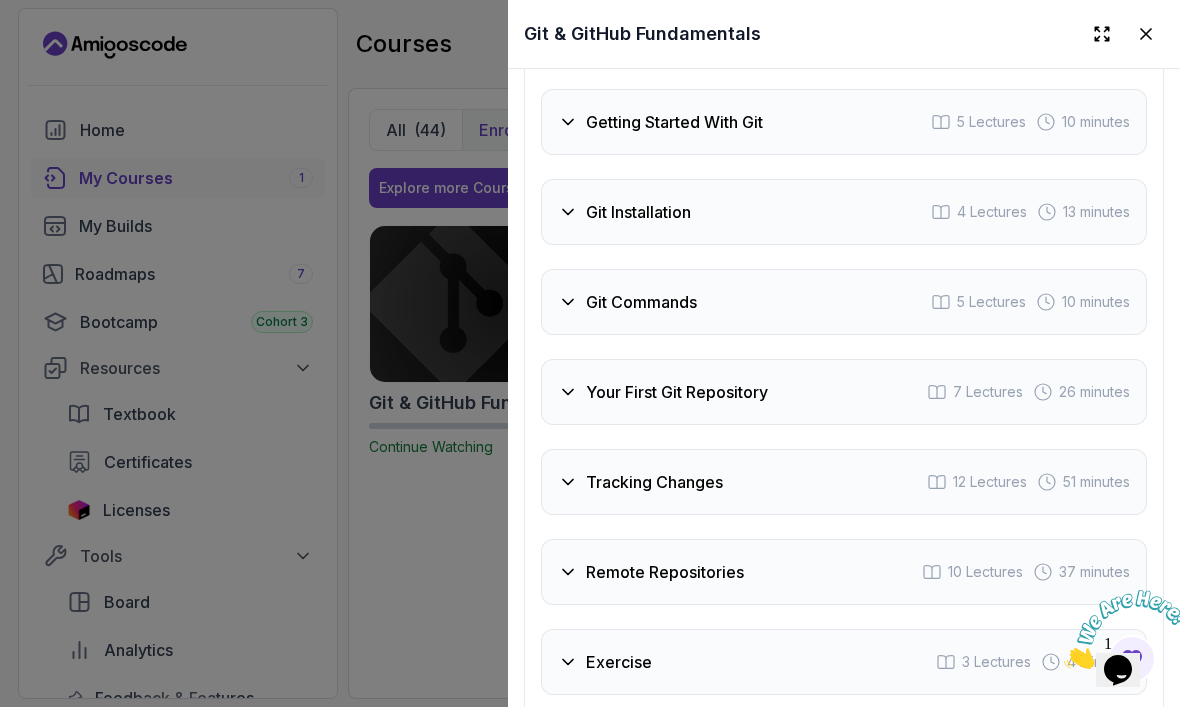 click on "Getting Started With Git 5   Lectures     10 minutes" at bounding box center (844, 122) 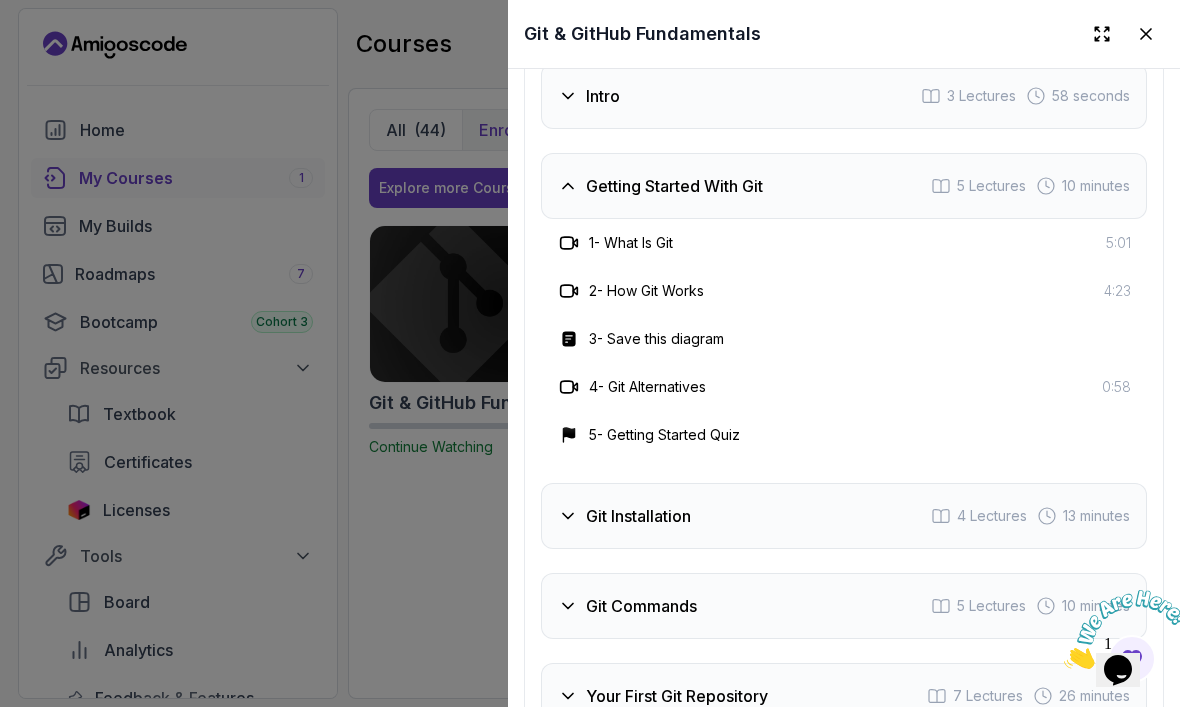 scroll, scrollTop: 3245, scrollLeft: 0, axis: vertical 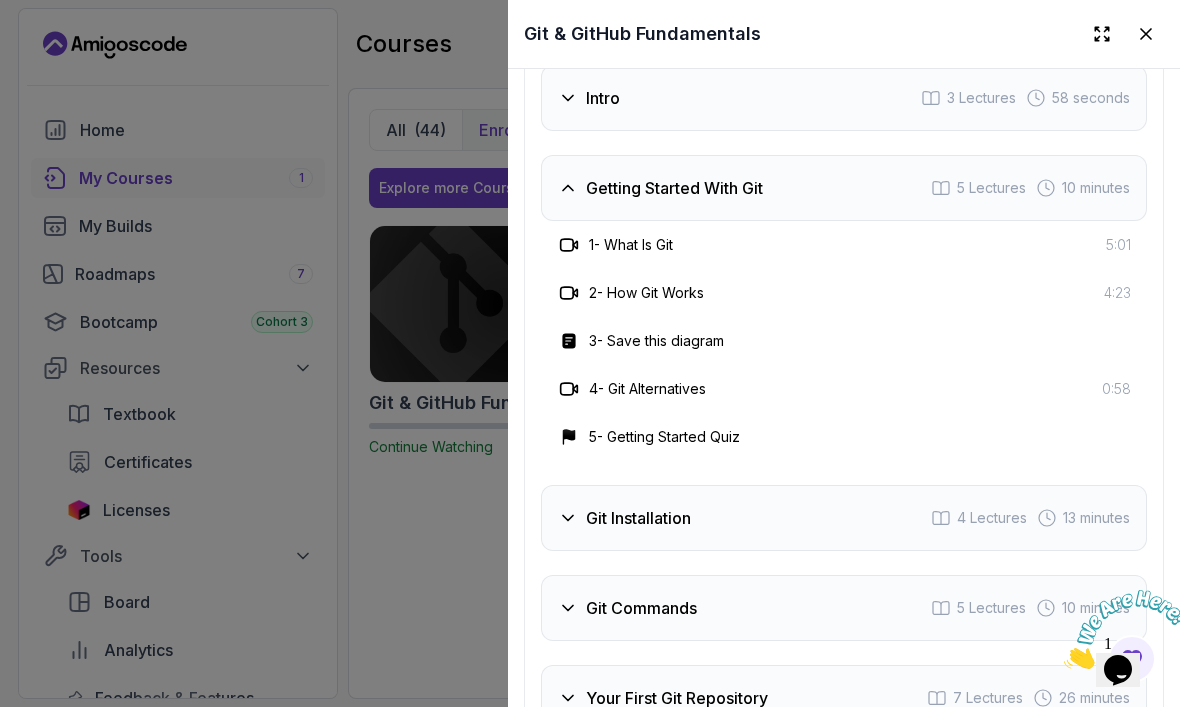 click on "Getting Started With Git" at bounding box center [674, 188] 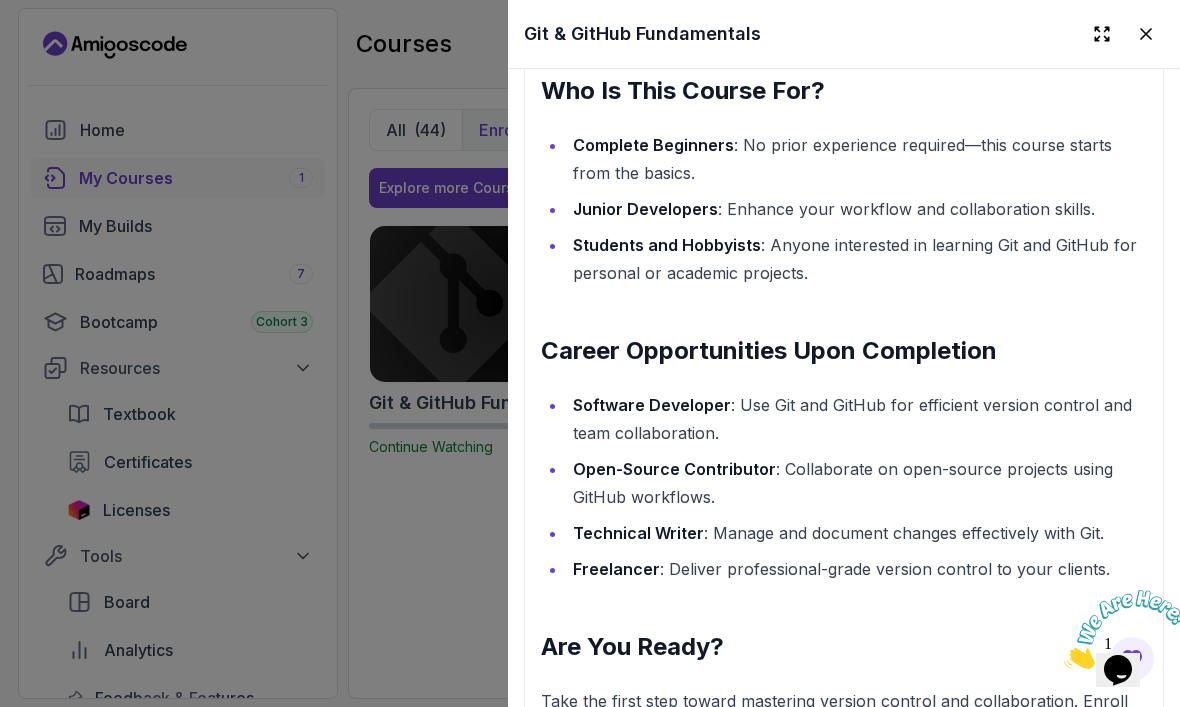 scroll, scrollTop: 2341, scrollLeft: 0, axis: vertical 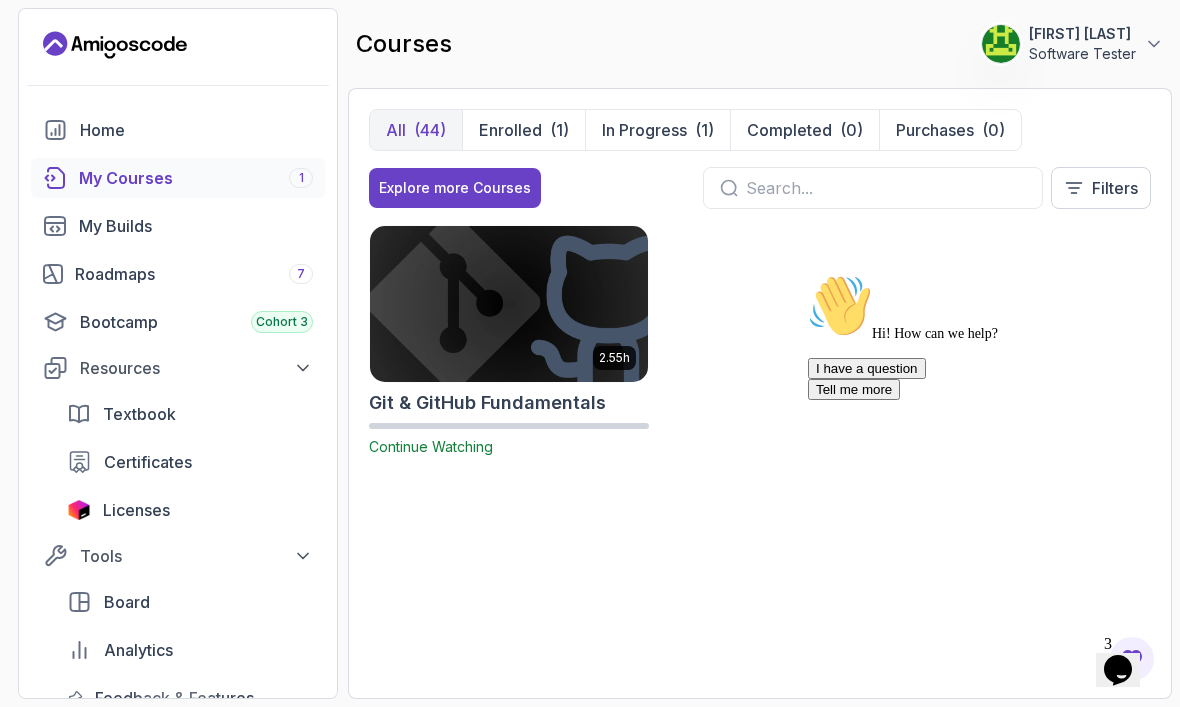 click at bounding box center (509, 304) 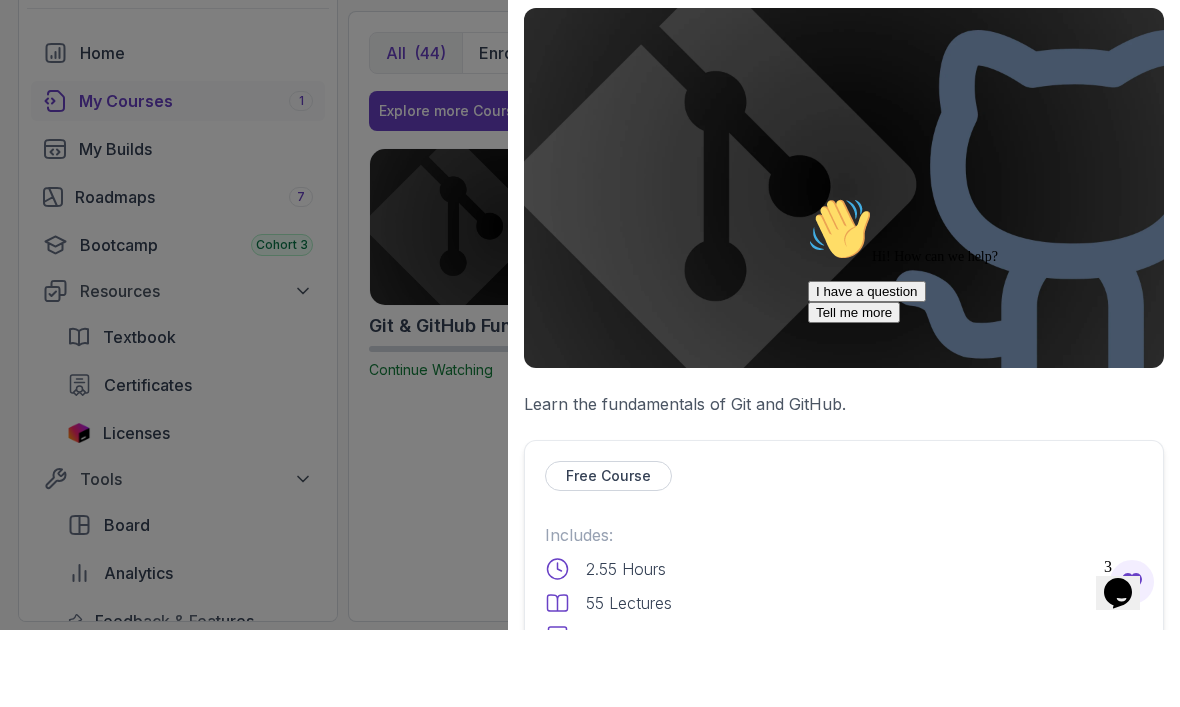 scroll, scrollTop: 0, scrollLeft: 0, axis: both 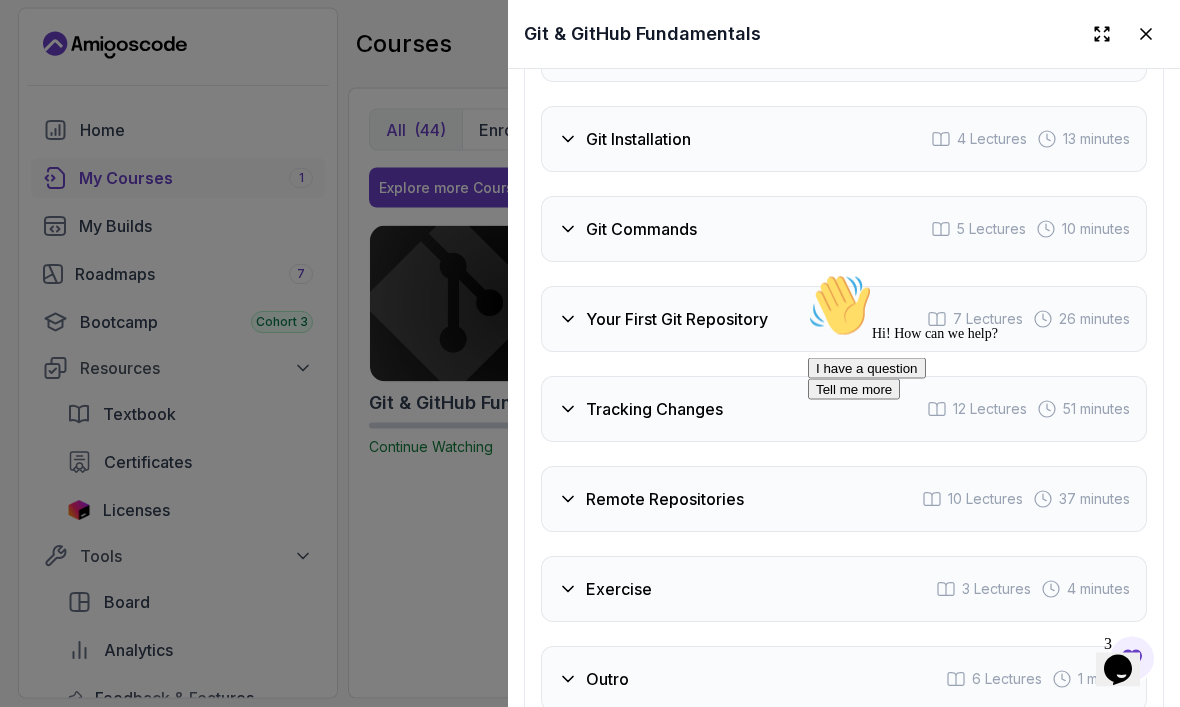 click on "Git Installation 4   Lectures     13 minutes" at bounding box center [844, 140] 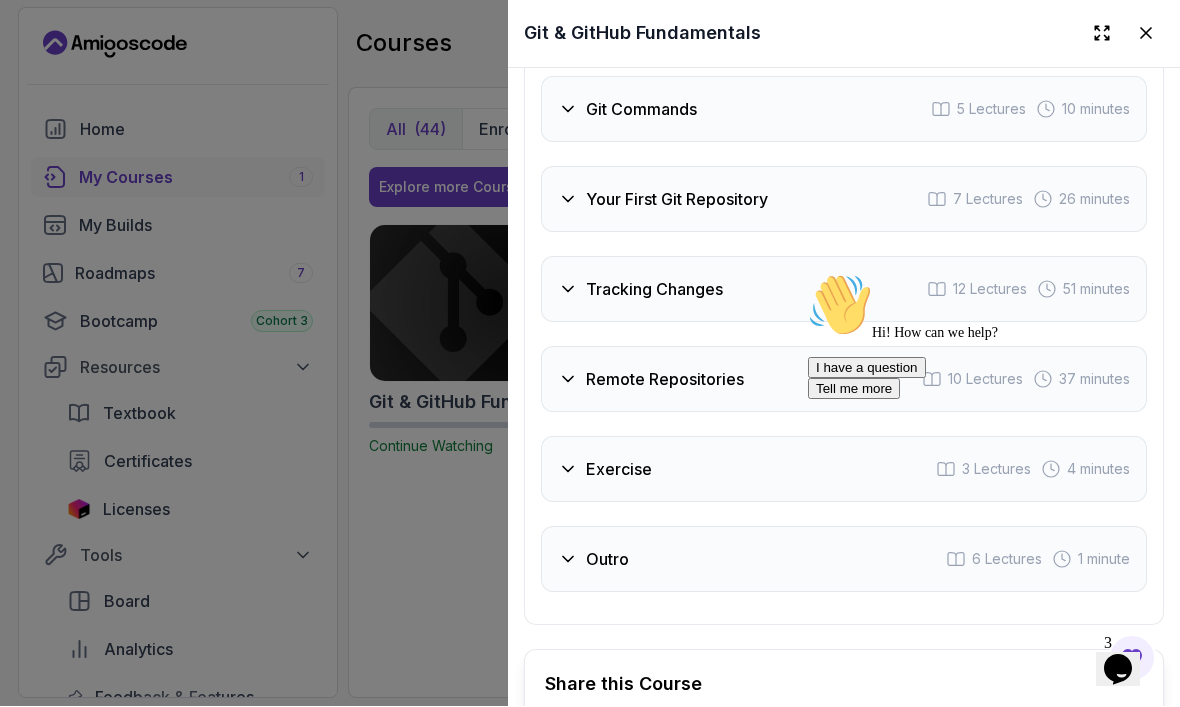 scroll, scrollTop: 3698, scrollLeft: 0, axis: vertical 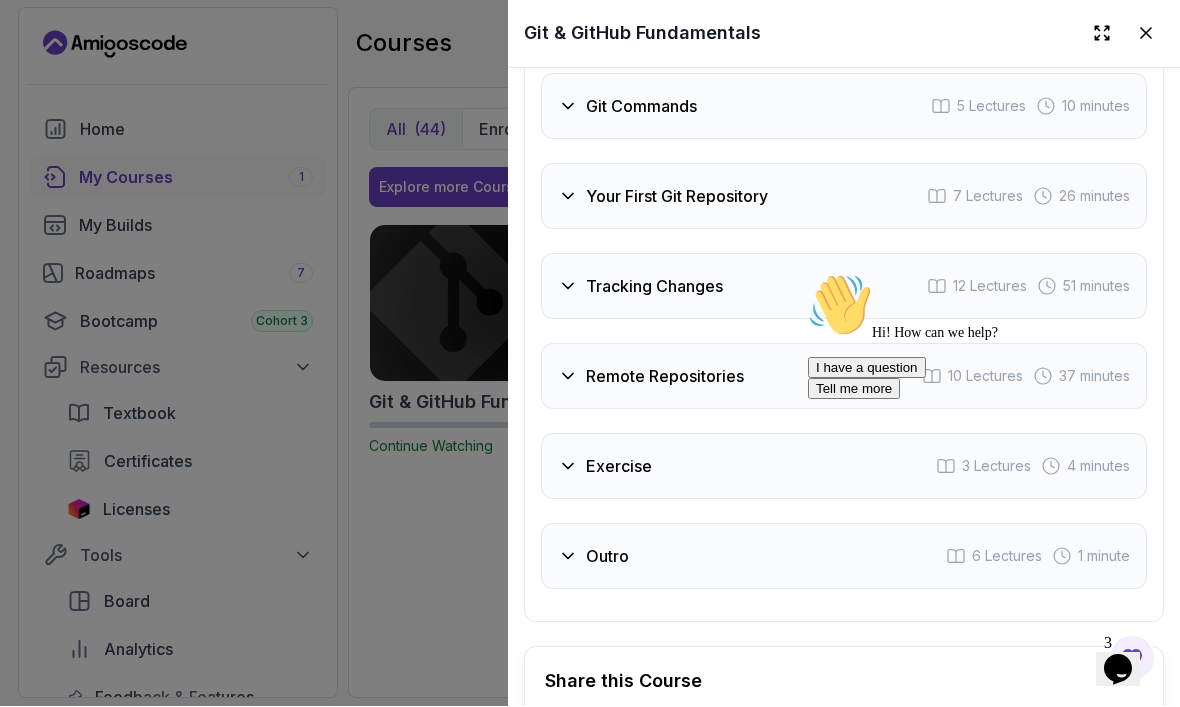 click on "5   Lectures" at bounding box center [991, 107] 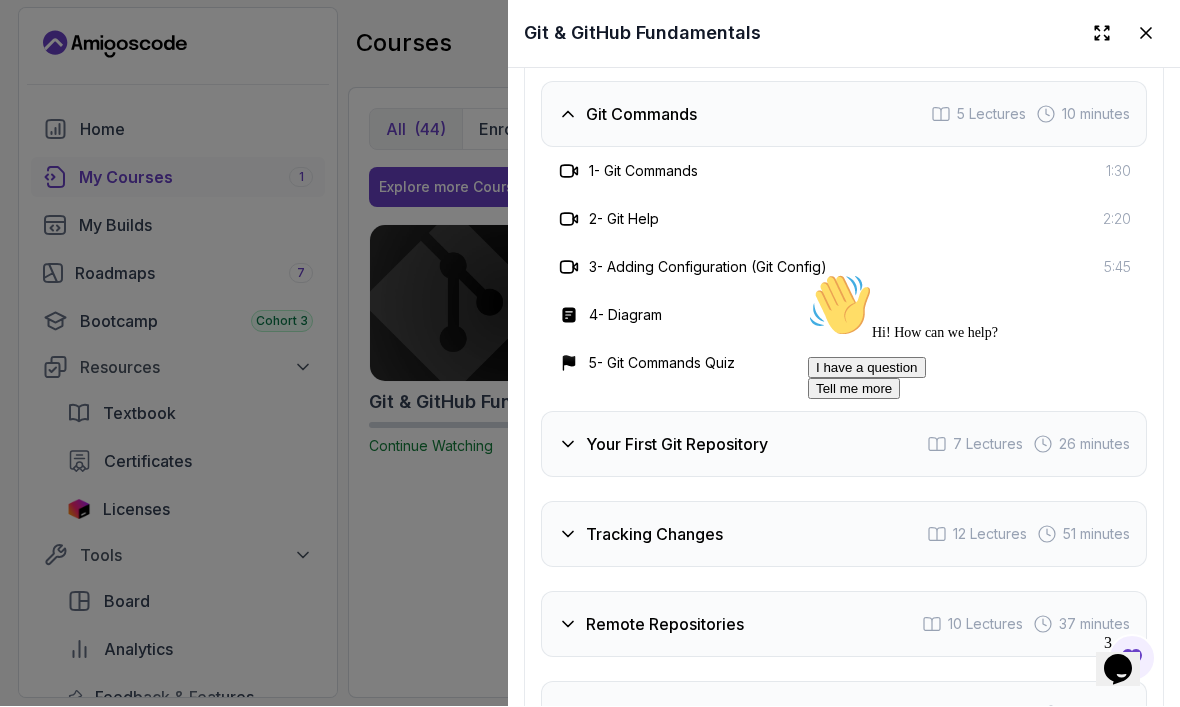 scroll, scrollTop: 3499, scrollLeft: 0, axis: vertical 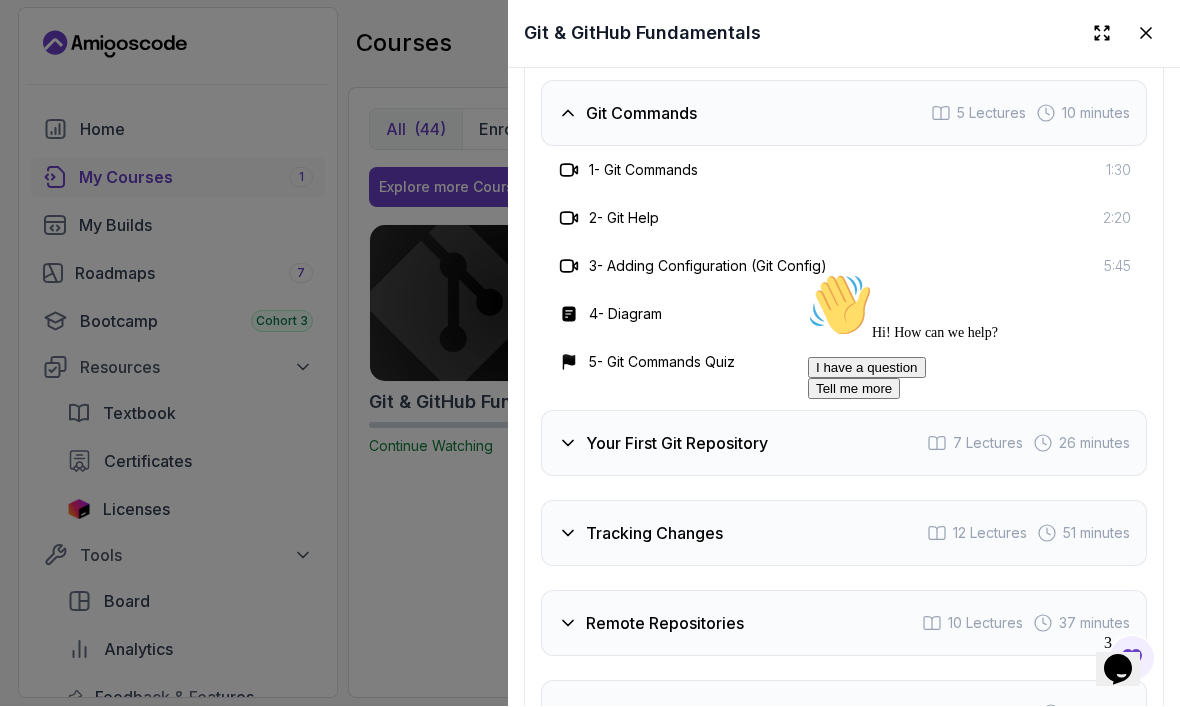 click on "4  -   Diagram" at bounding box center (625, 315) 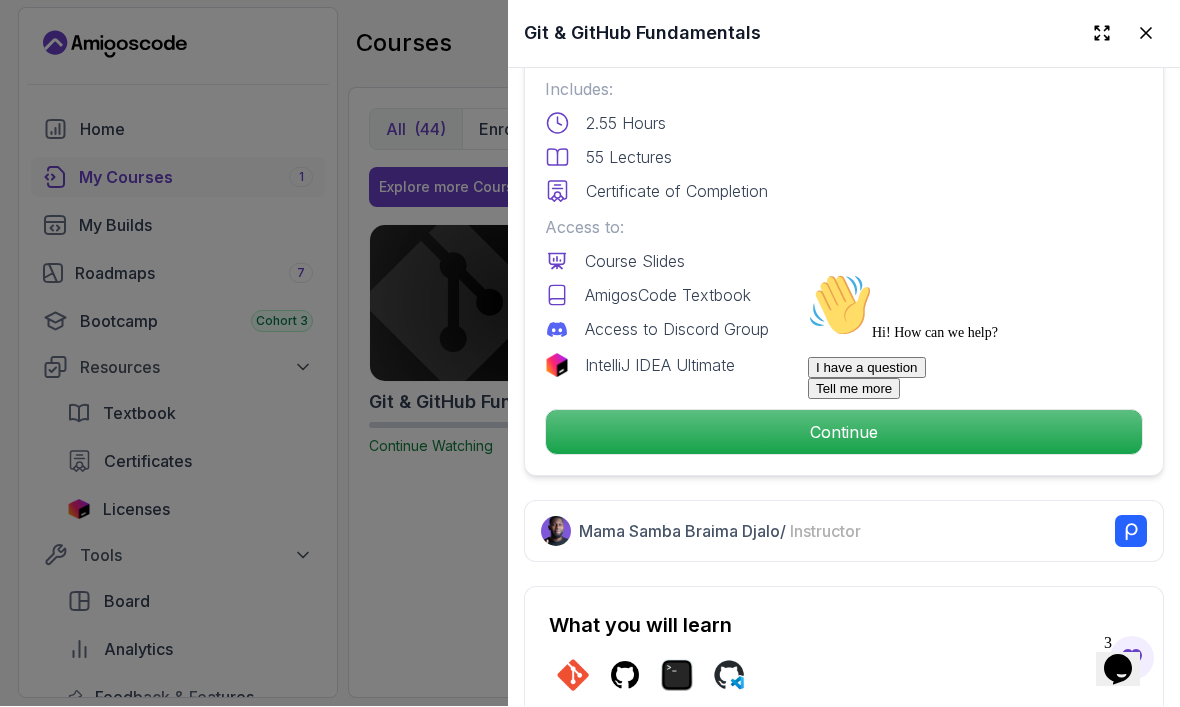 scroll, scrollTop: 540, scrollLeft: 0, axis: vertical 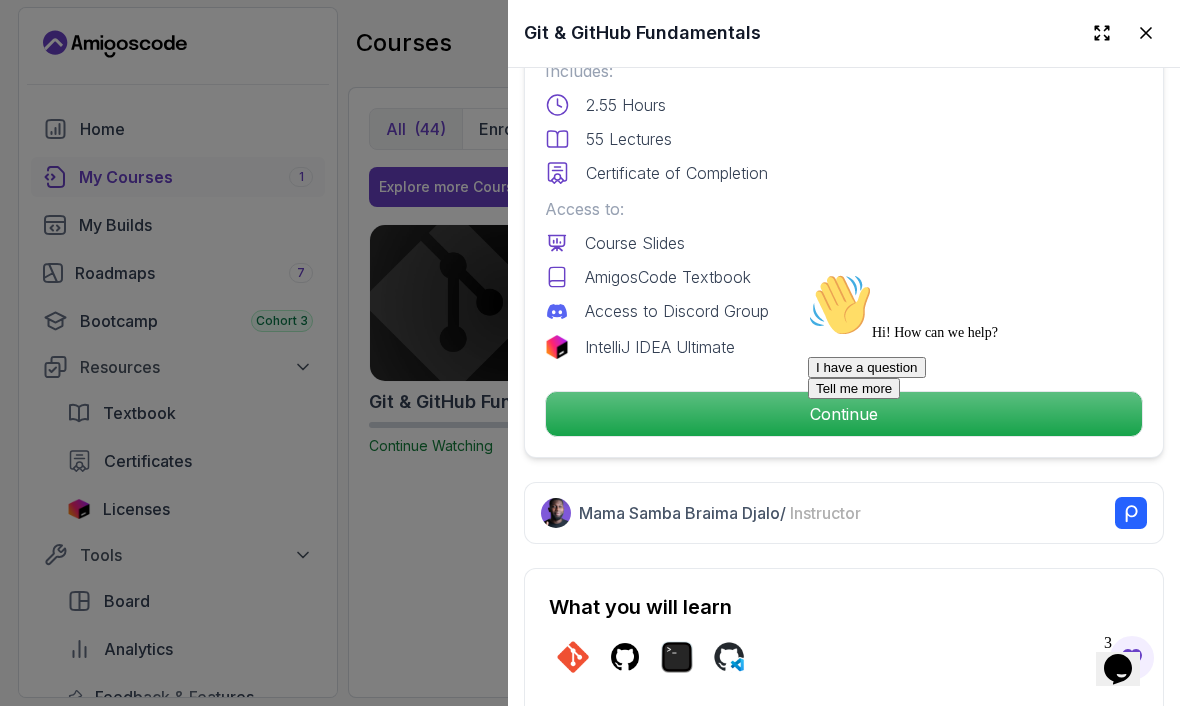 click on "Hi! How can we help? I have a question Tell me more" at bounding box center (988, 336) 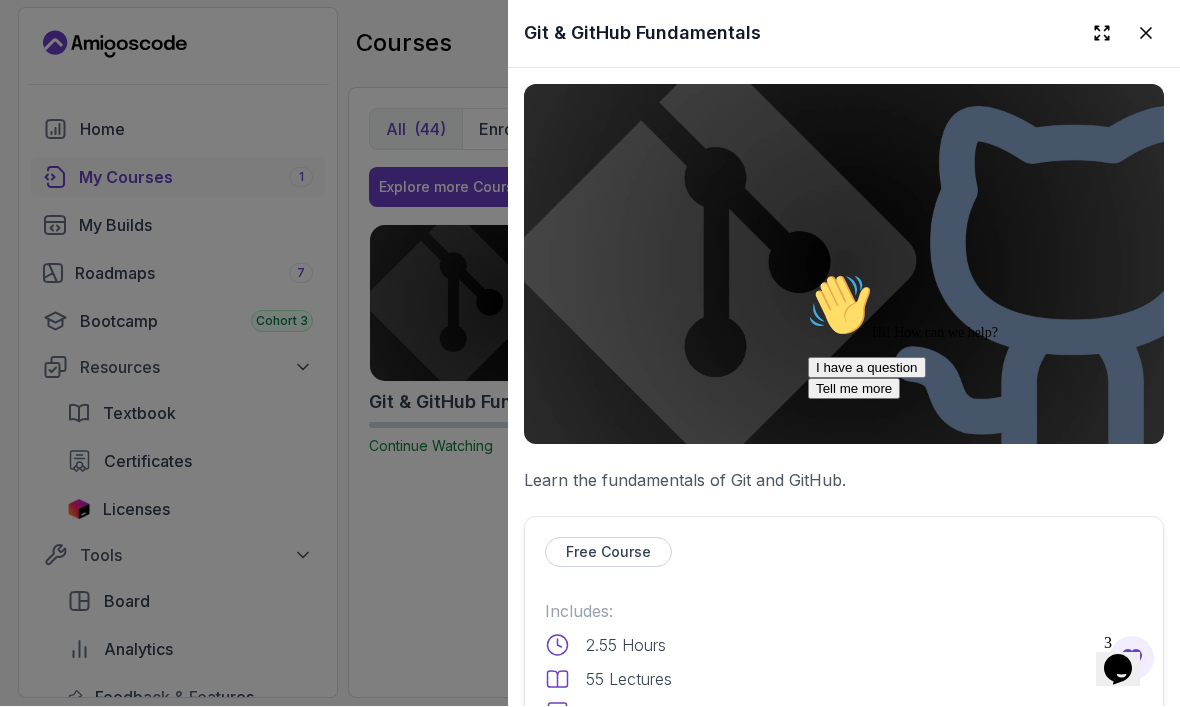 scroll, scrollTop: 0, scrollLeft: 0, axis: both 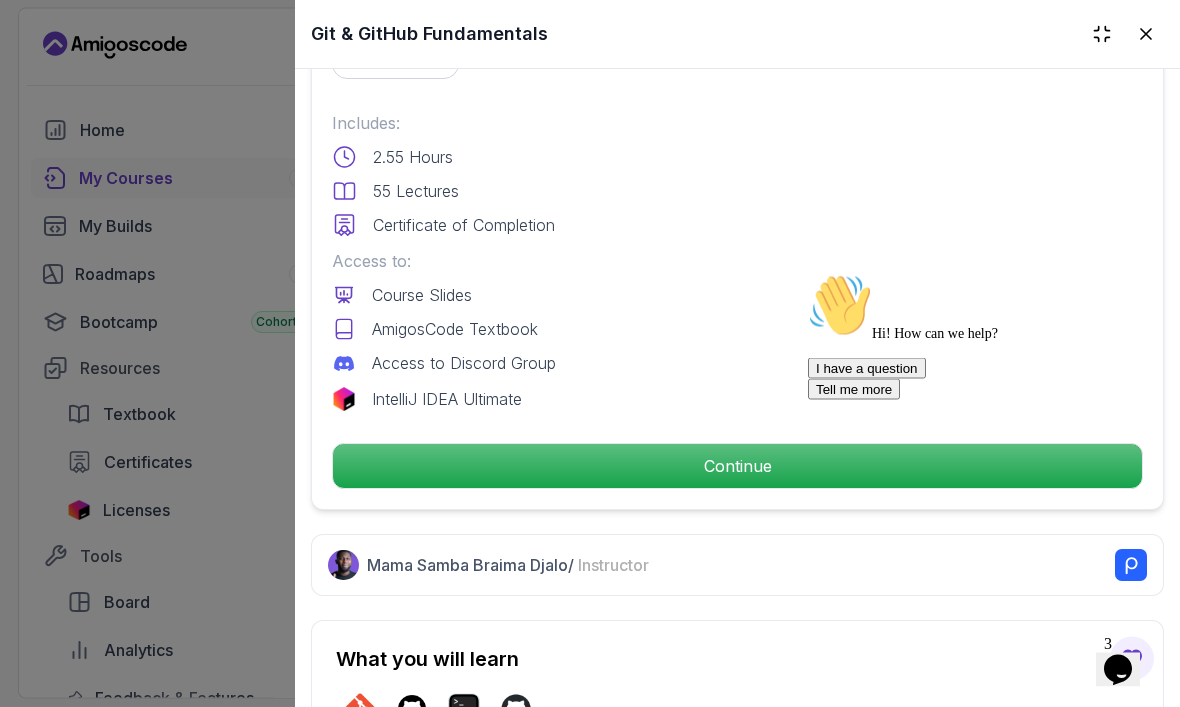 click on "AmigosCode Textbook" at bounding box center [455, 330] 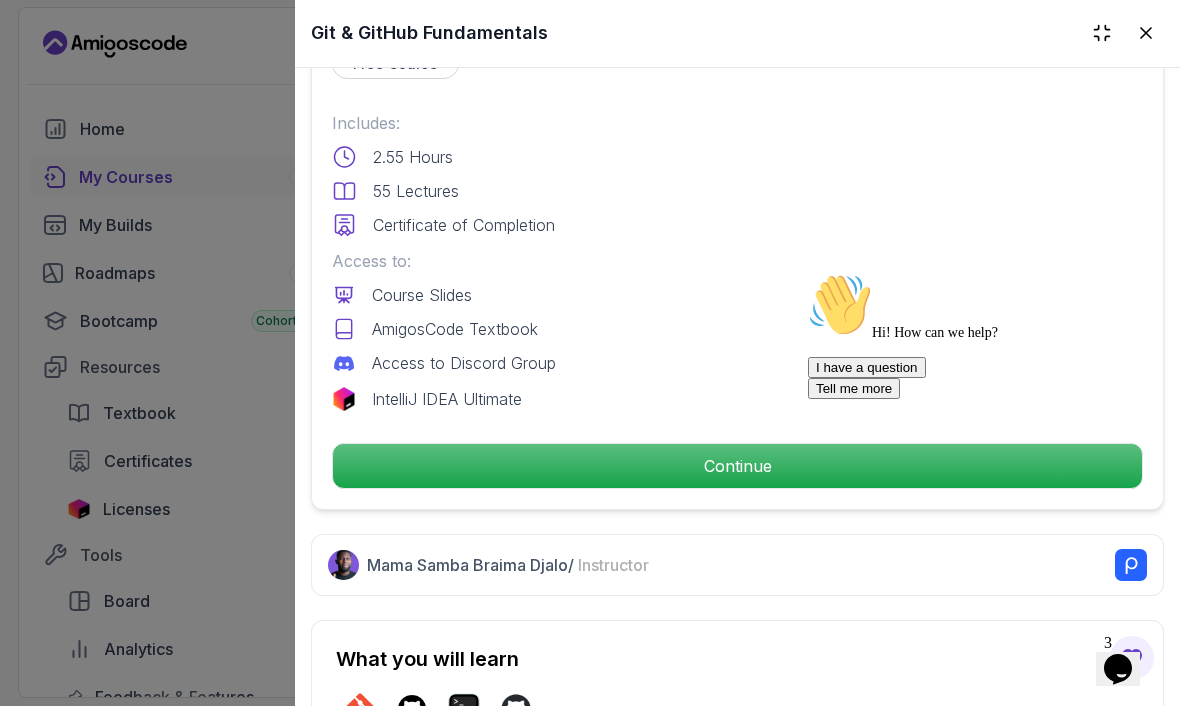 click on "Continue" at bounding box center [737, 467] 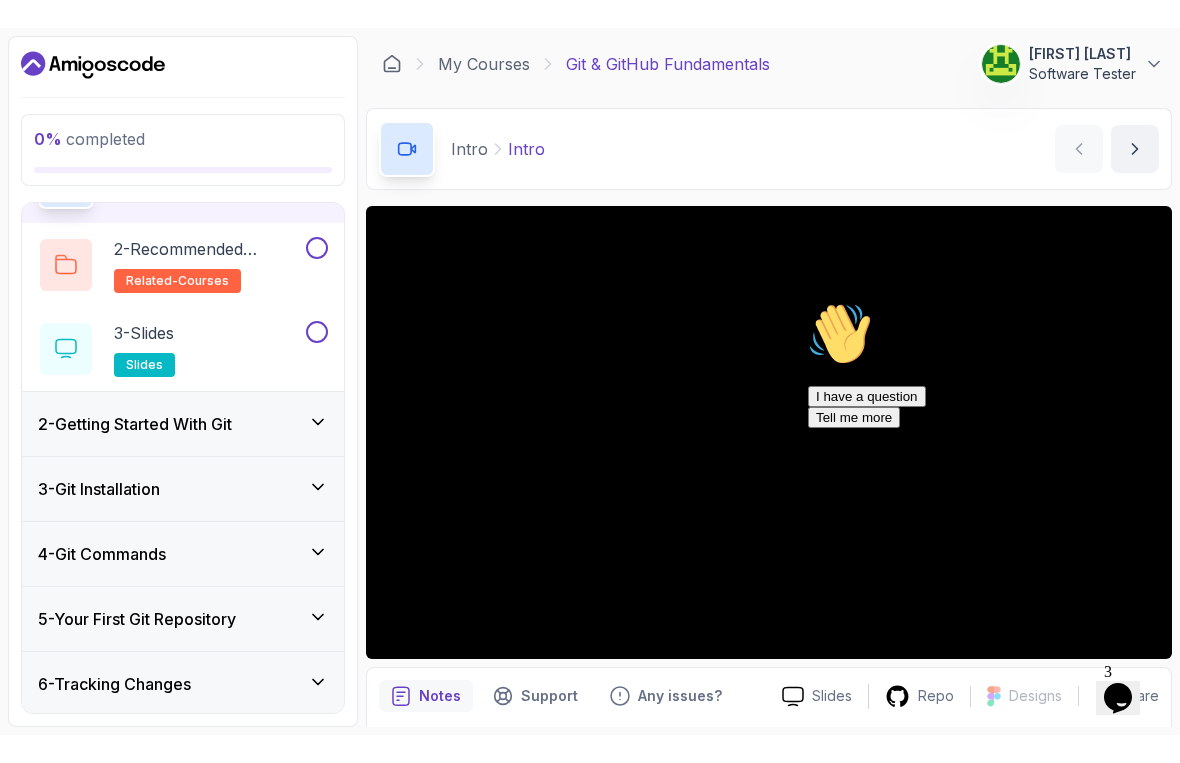 scroll, scrollTop: 47, scrollLeft: 0, axis: vertical 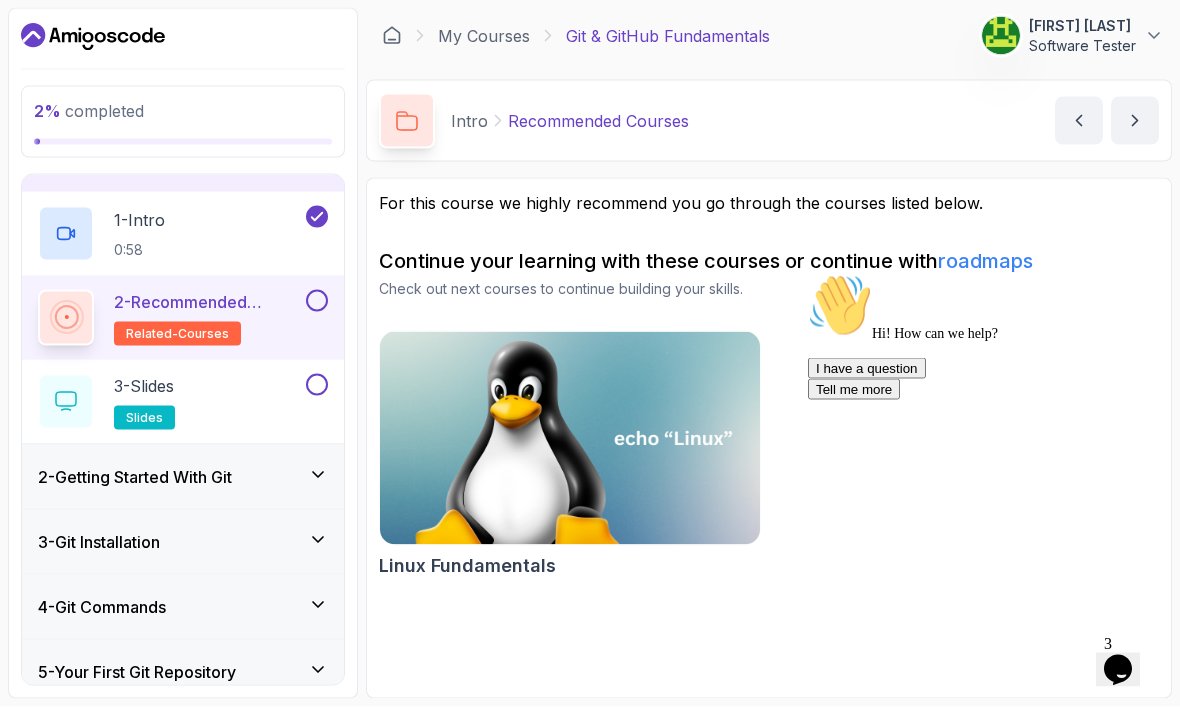 click 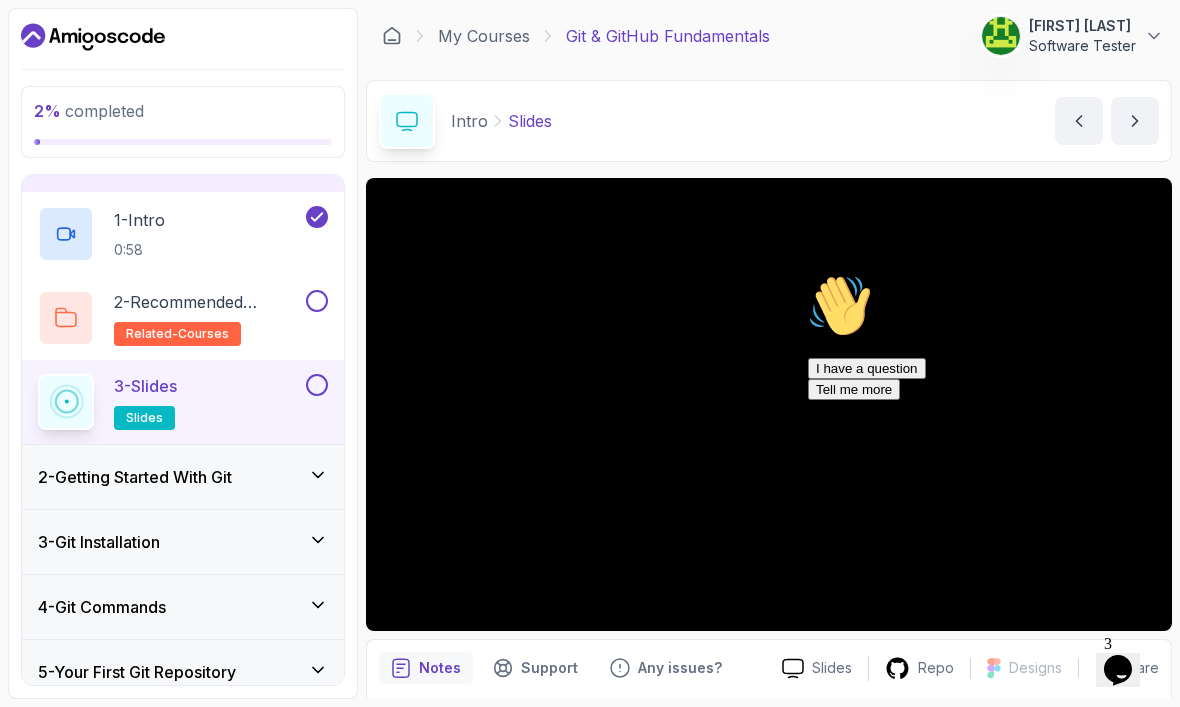 scroll, scrollTop: 67, scrollLeft: 0, axis: vertical 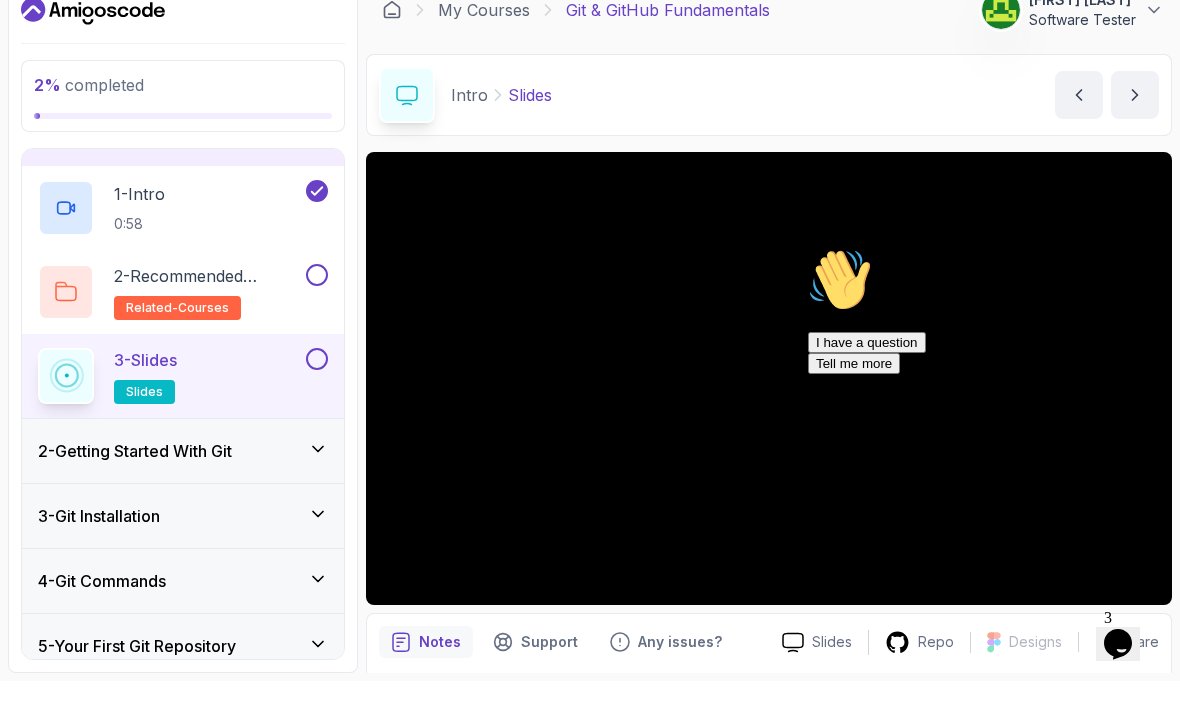 click on "2  -  Recommended Courses related-courses" at bounding box center [183, 318] 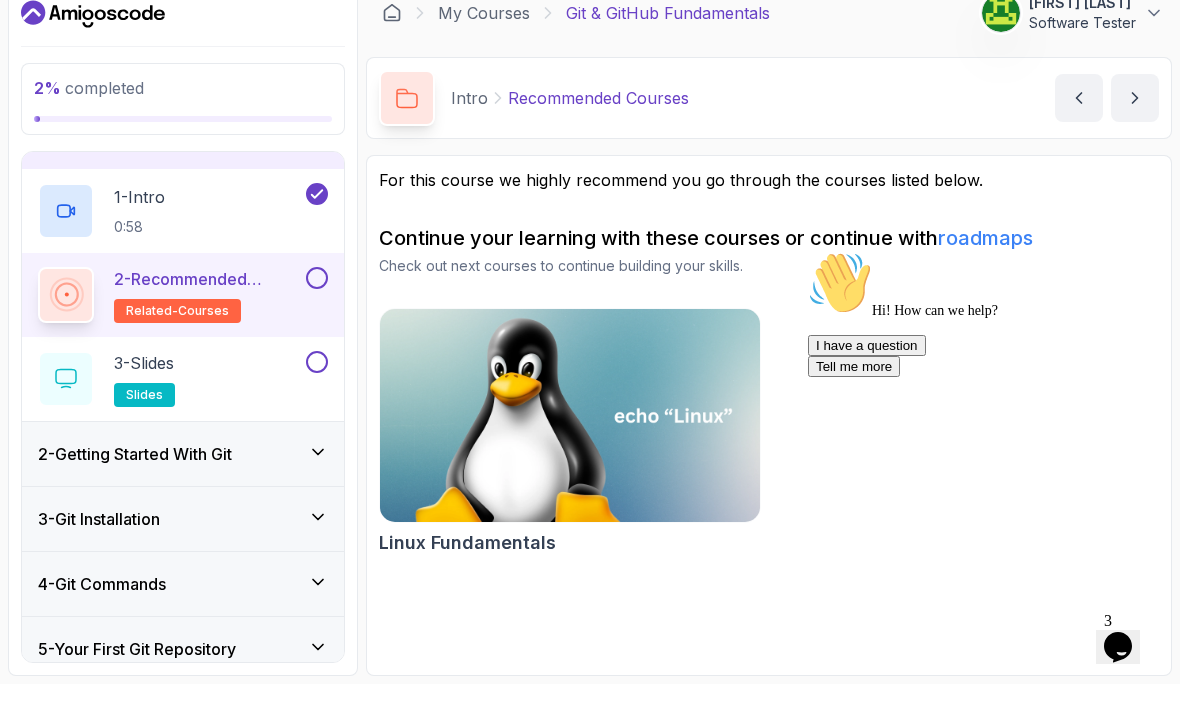scroll, scrollTop: 0, scrollLeft: 0, axis: both 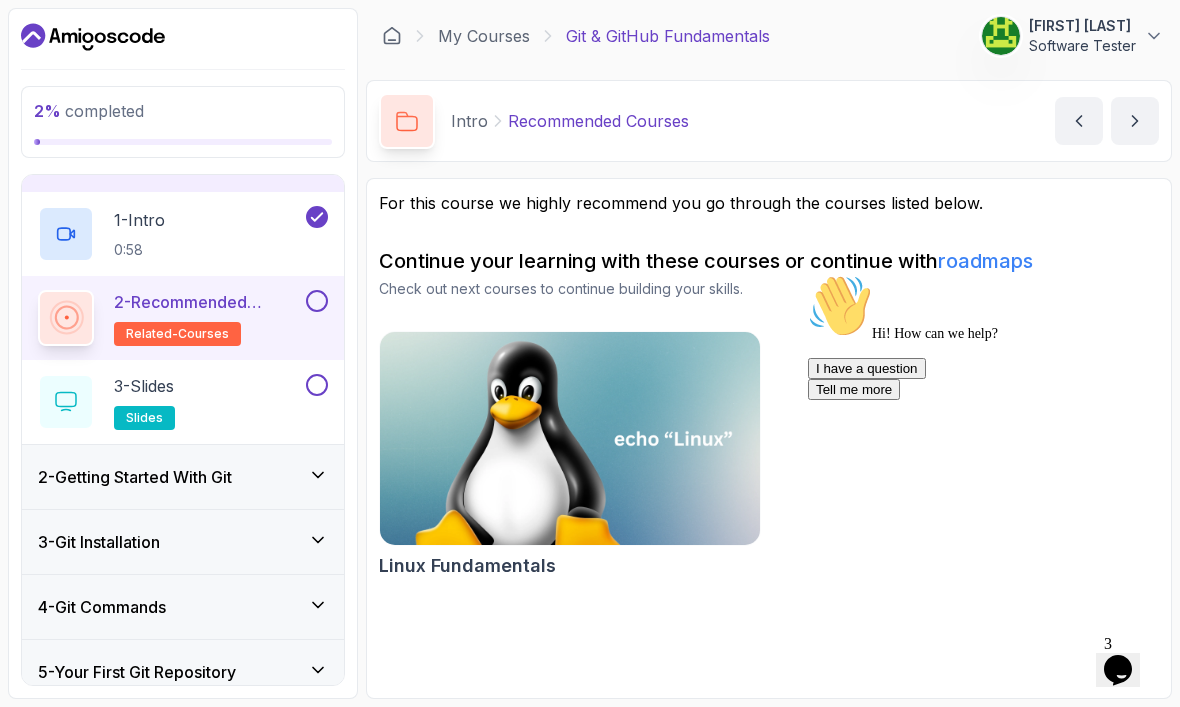 click on "Recommended Courses" at bounding box center [598, 121] 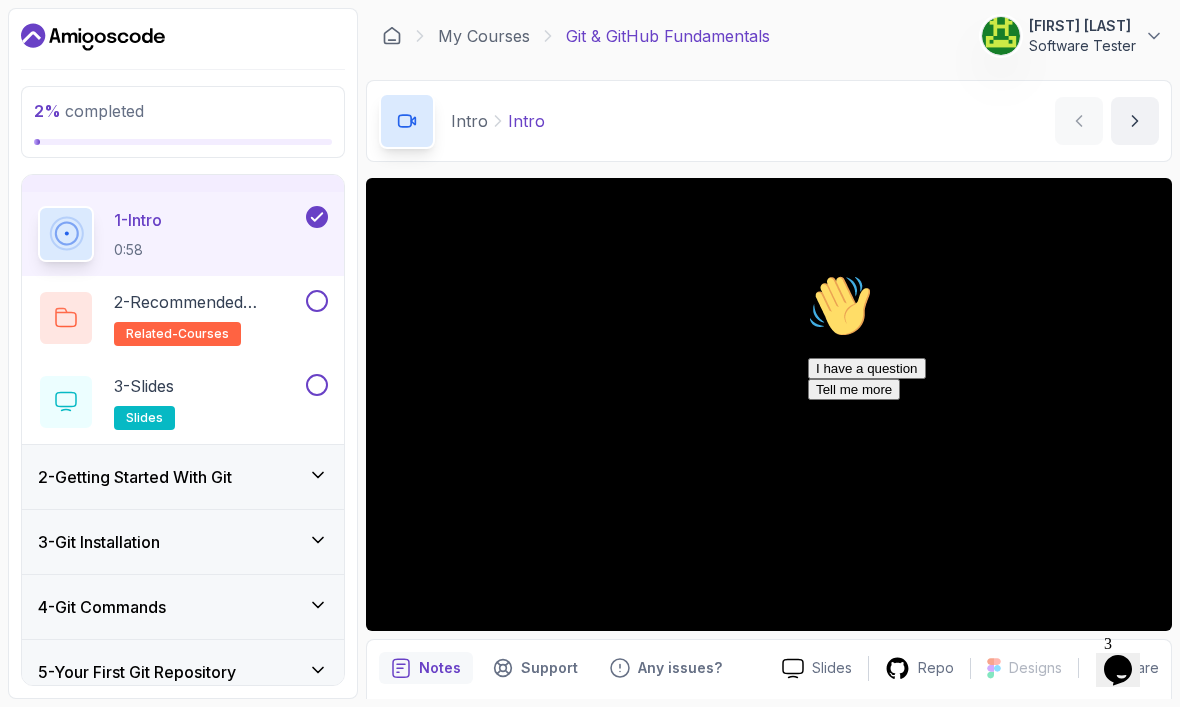 click 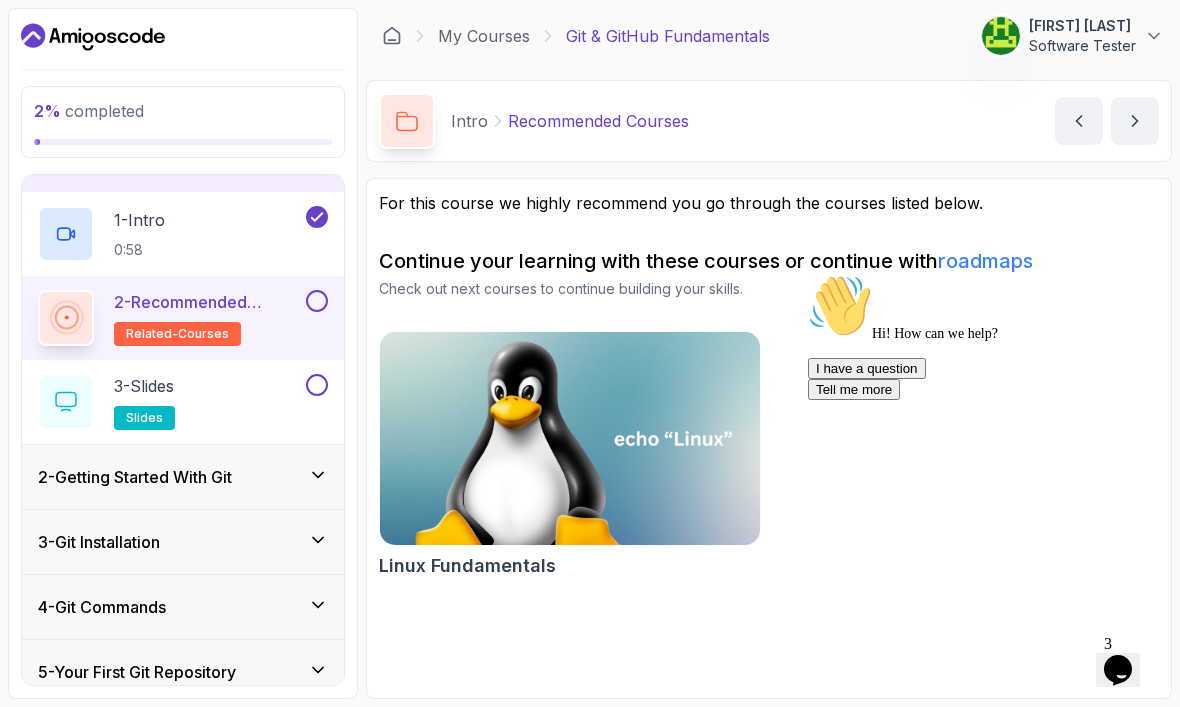 click on "3  -  Slides slides" at bounding box center [170, 402] 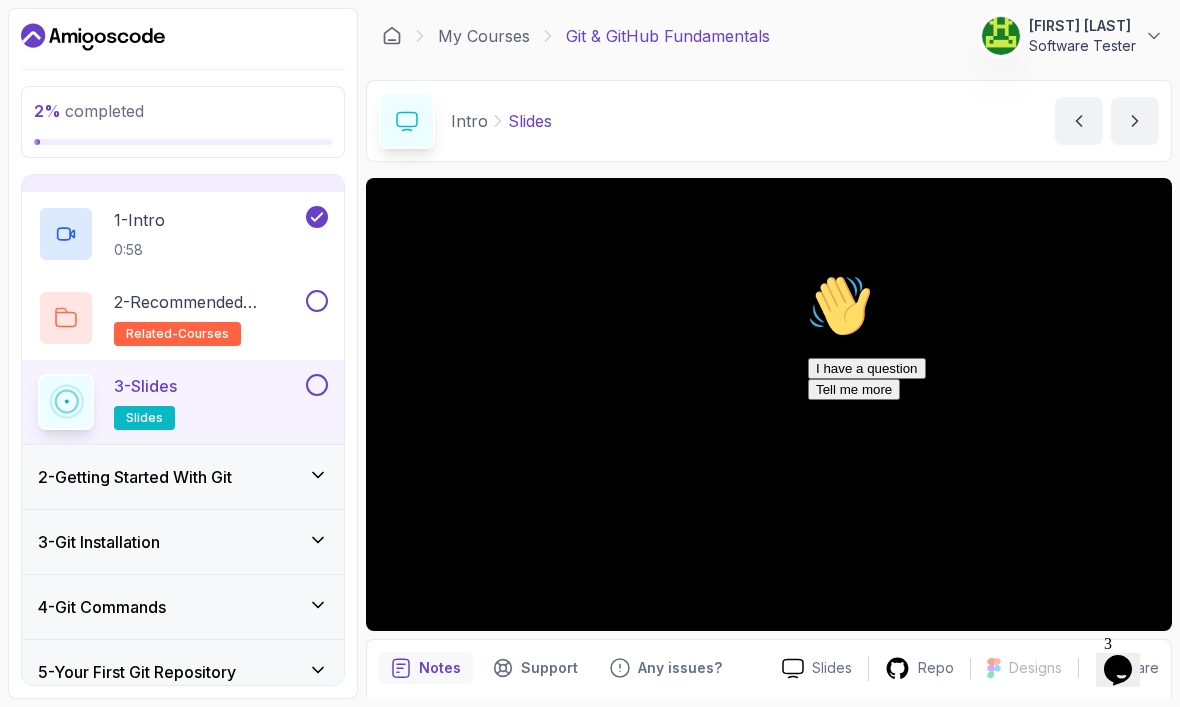 scroll, scrollTop: 25, scrollLeft: 0, axis: vertical 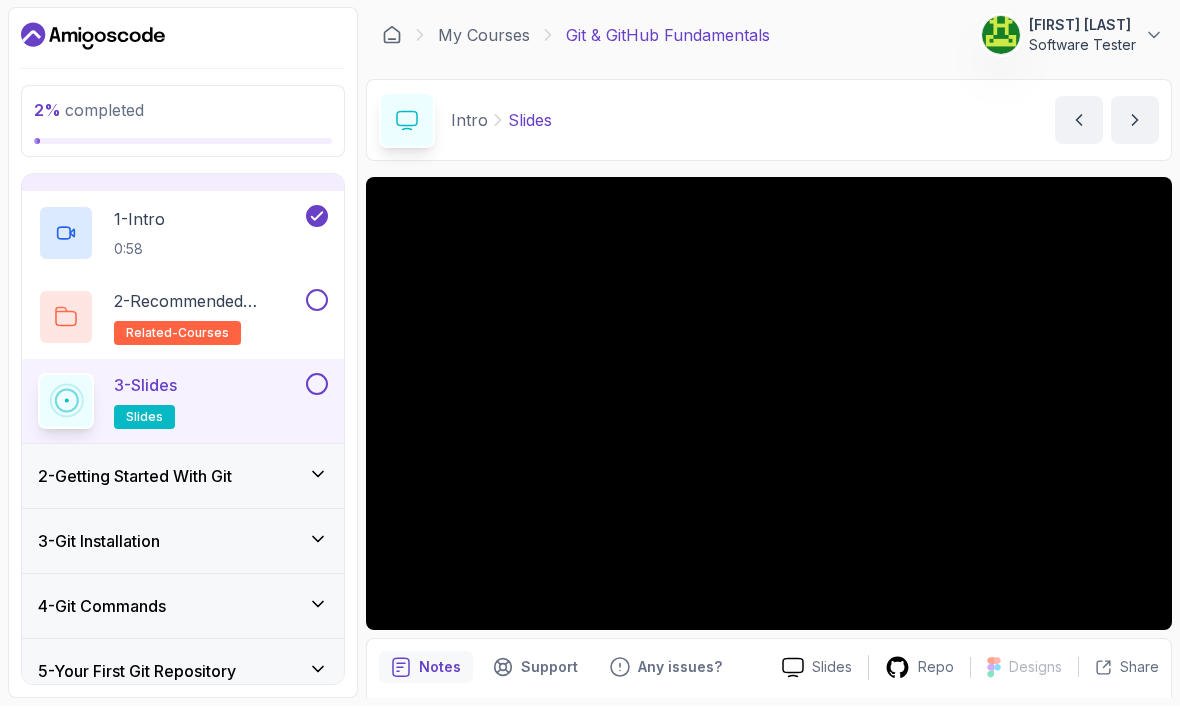 click at bounding box center (1135, 121) 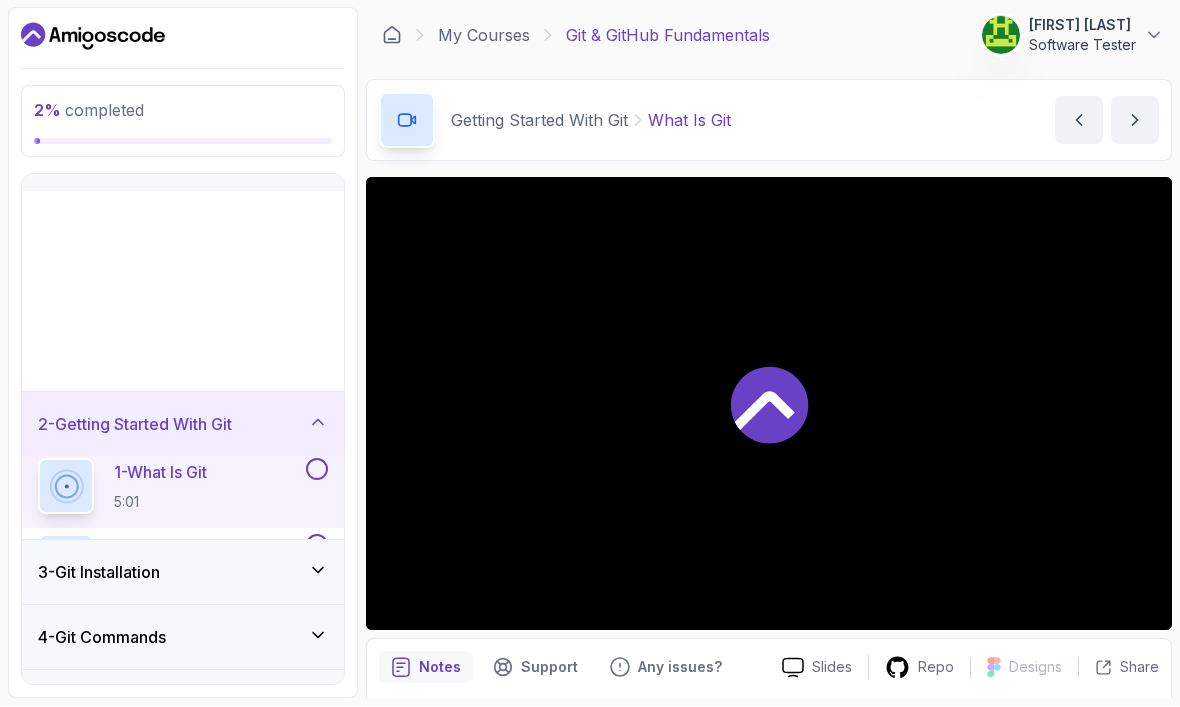 scroll, scrollTop: 7, scrollLeft: 0, axis: vertical 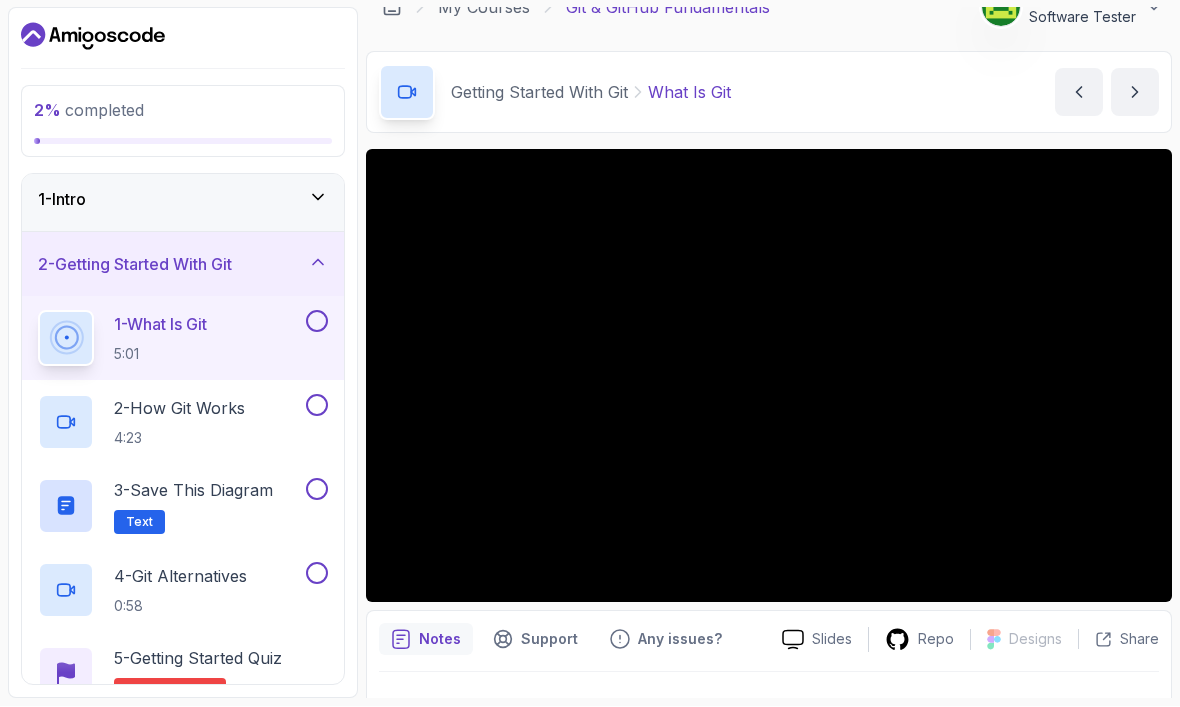 click on "3  -  Save this diagram Text" at bounding box center [193, 507] 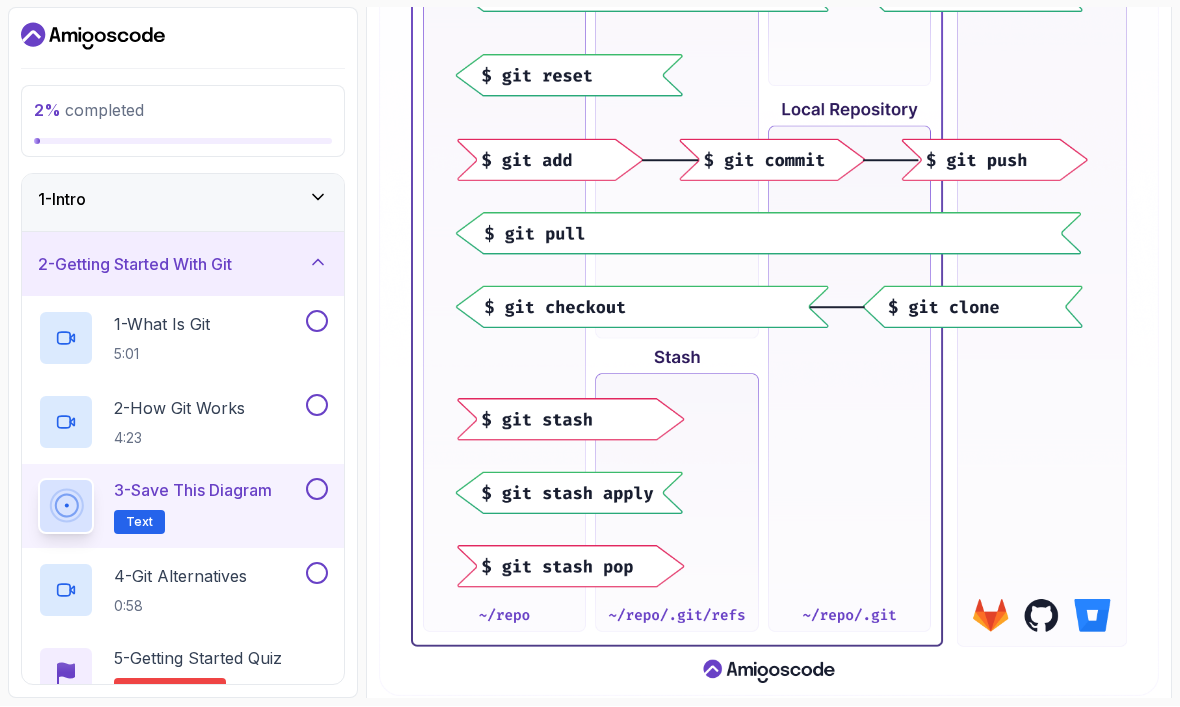 scroll, scrollTop: 597, scrollLeft: 0, axis: vertical 